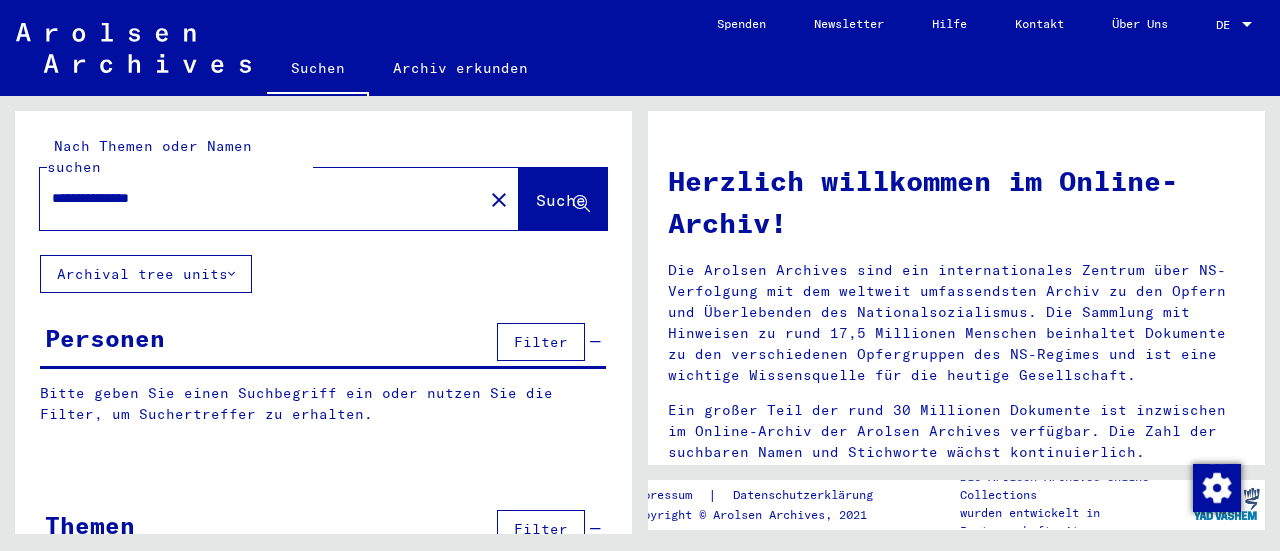 scroll, scrollTop: 0, scrollLeft: 0, axis: both 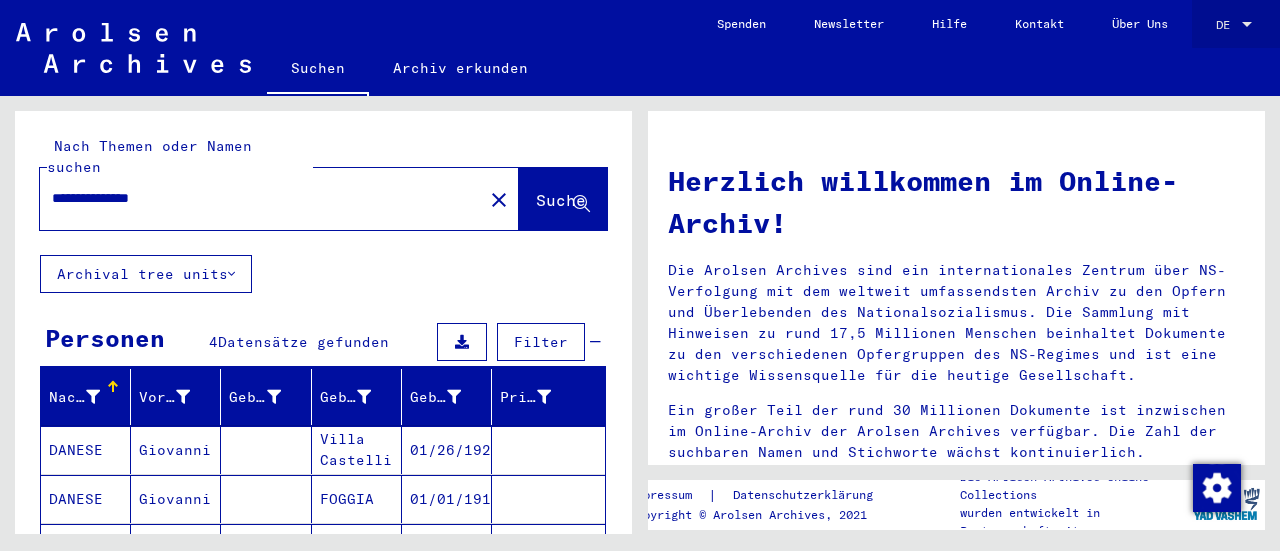 click at bounding box center [1247, 25] 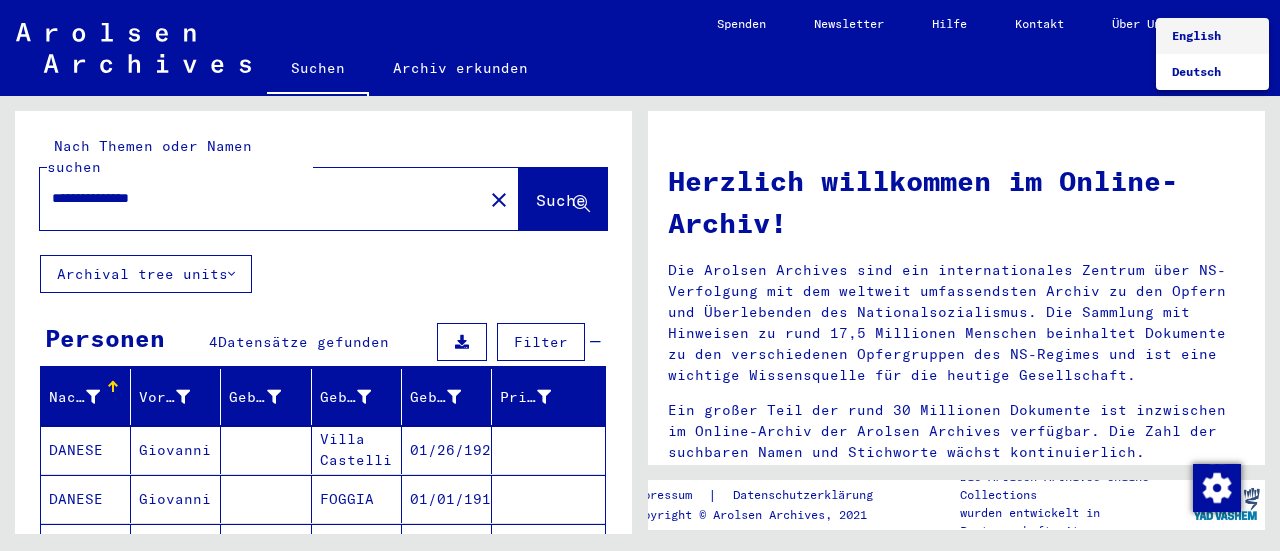 click on "English" at bounding box center [1196, 35] 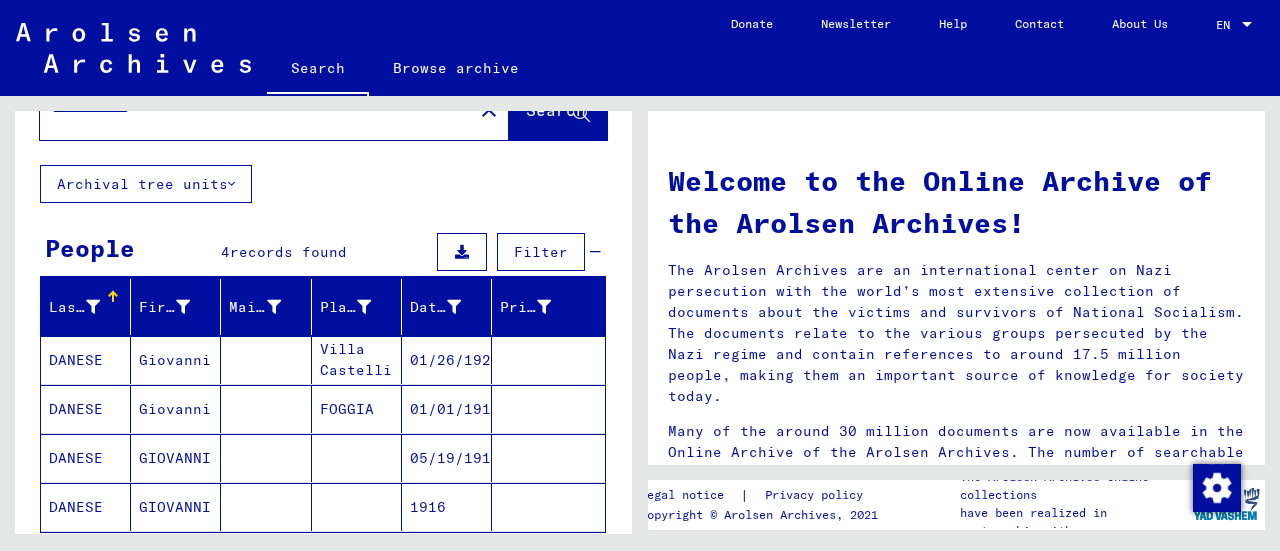 scroll, scrollTop: 200, scrollLeft: 0, axis: vertical 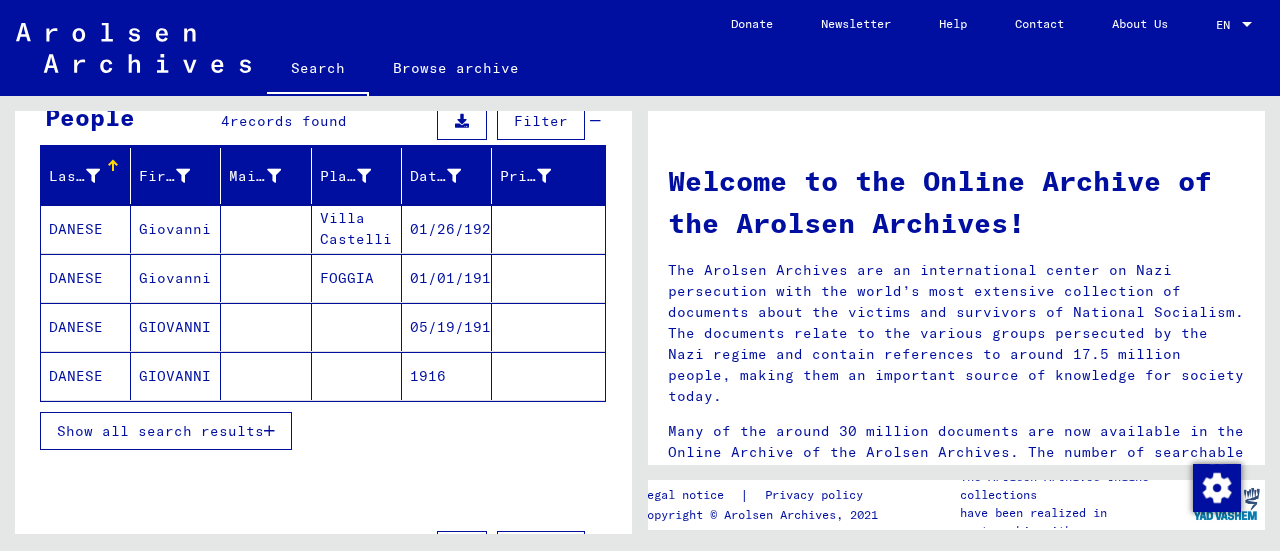 click on "05/19/1910" at bounding box center (447, 376) 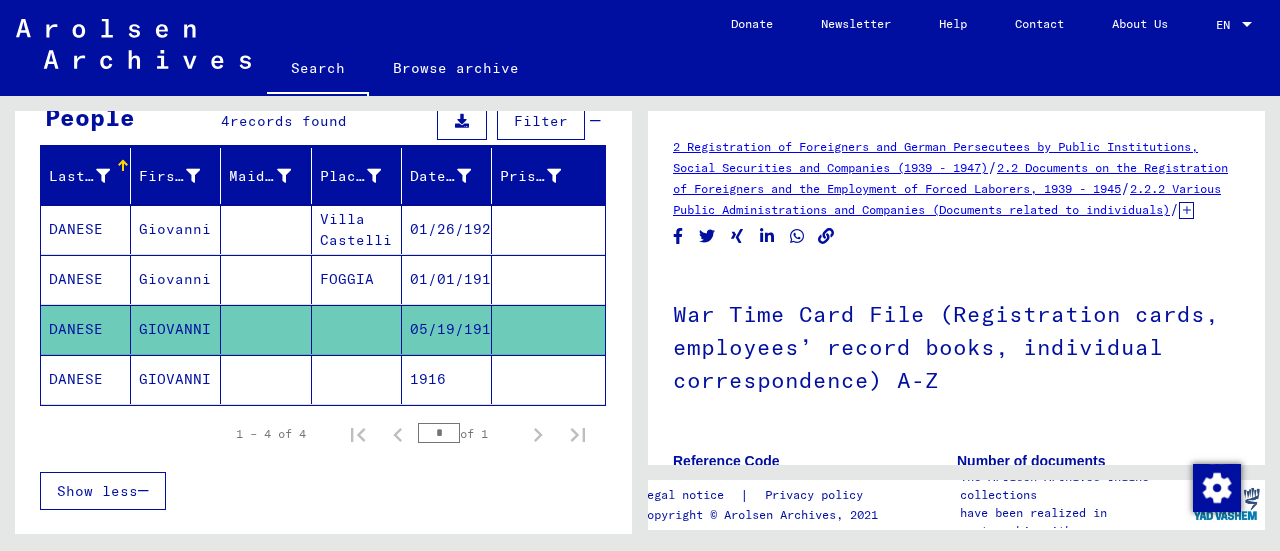 scroll, scrollTop: 100, scrollLeft: 0, axis: vertical 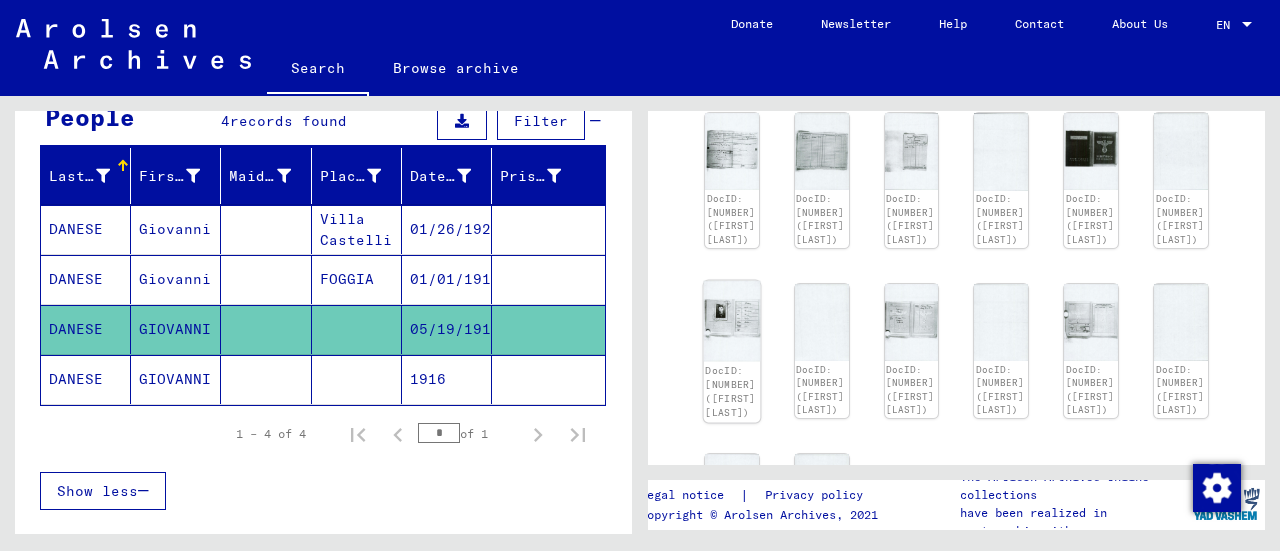 click 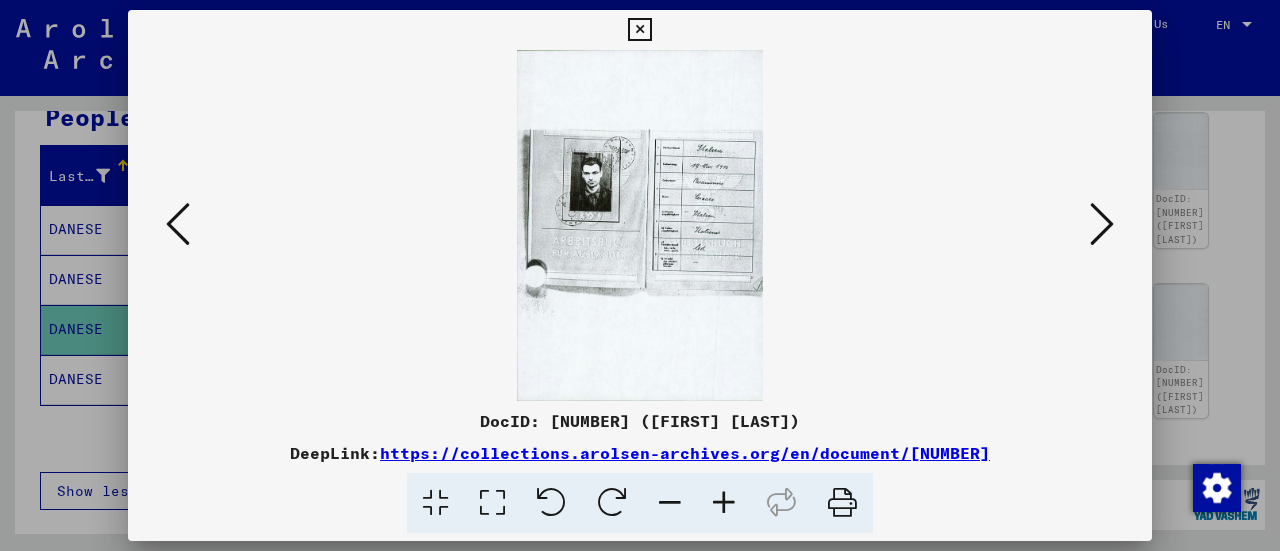 click at bounding box center [639, 30] 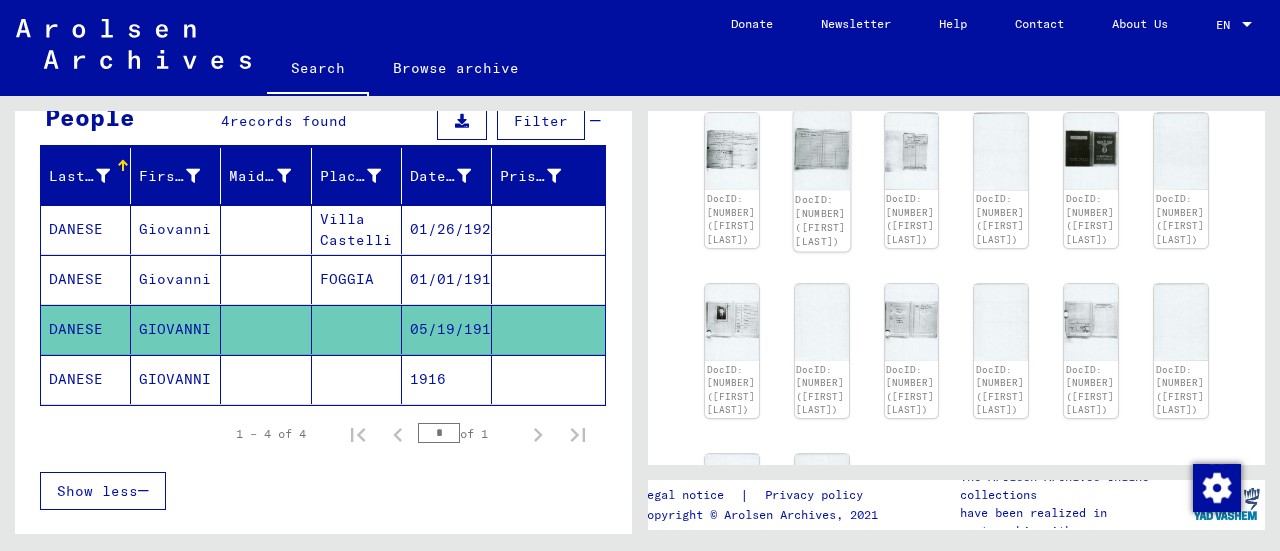 click 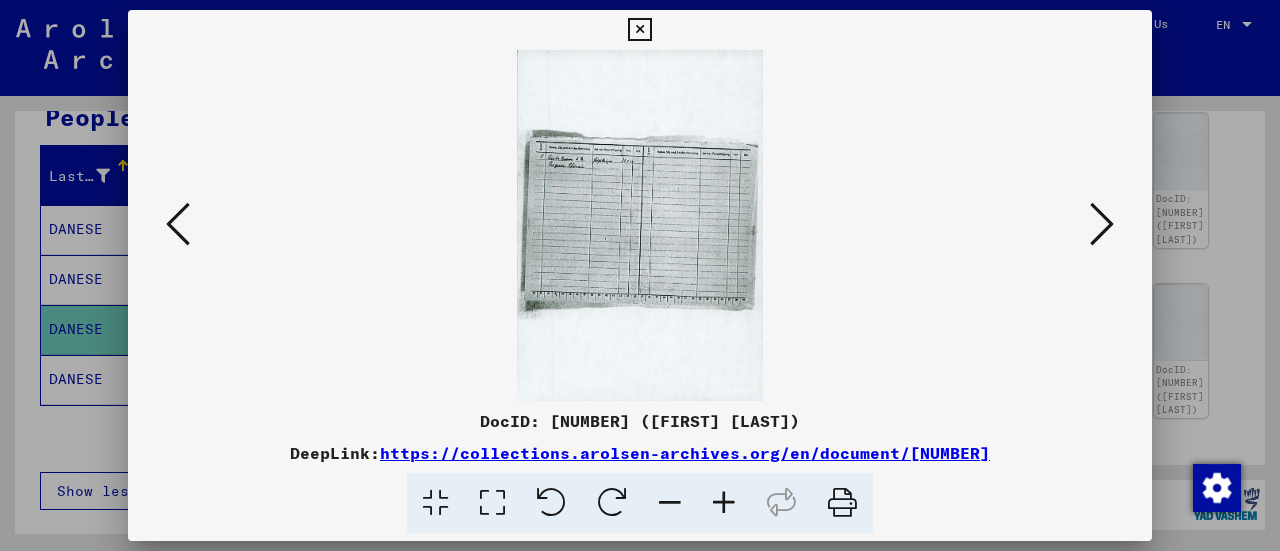 click at bounding box center (639, 30) 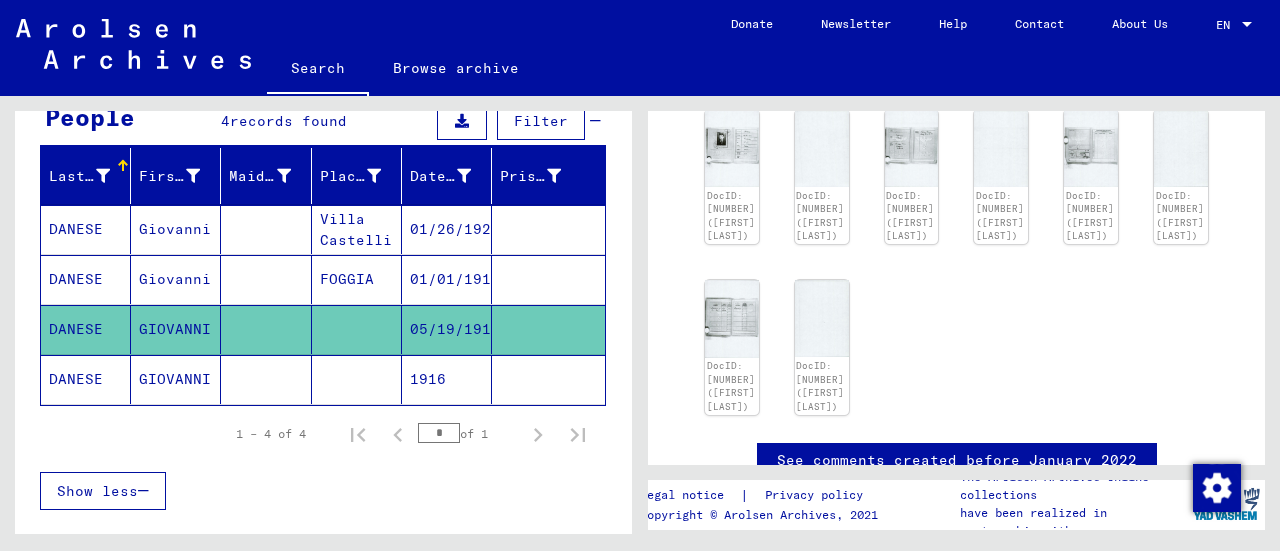 scroll, scrollTop: 800, scrollLeft: 0, axis: vertical 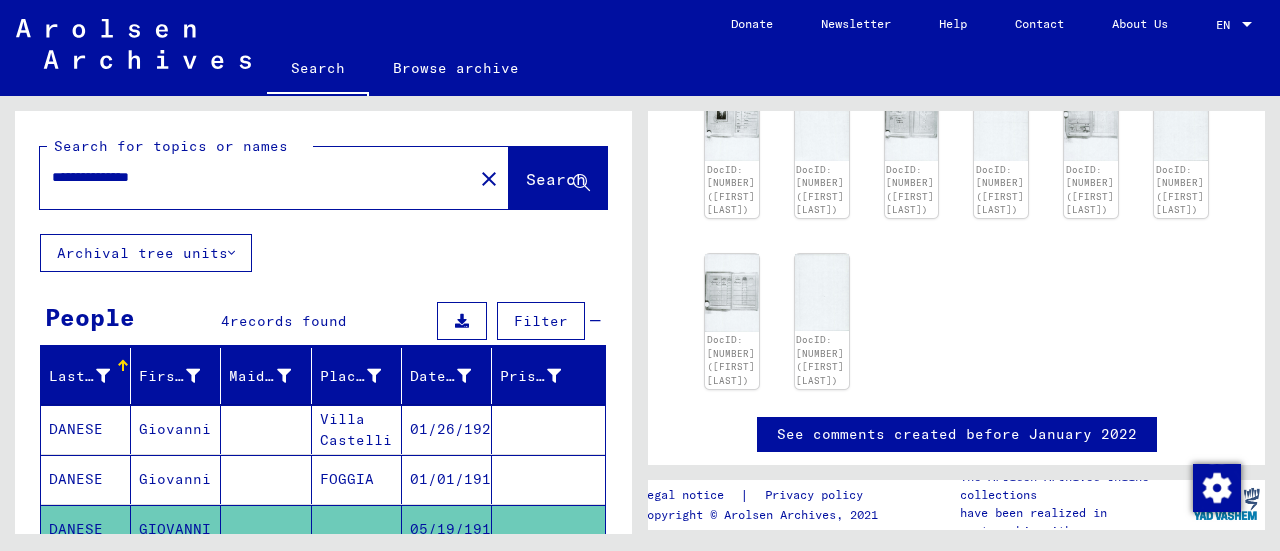 drag, startPoint x: 130, startPoint y: 174, endPoint x: 0, endPoint y: 151, distance: 132.01894 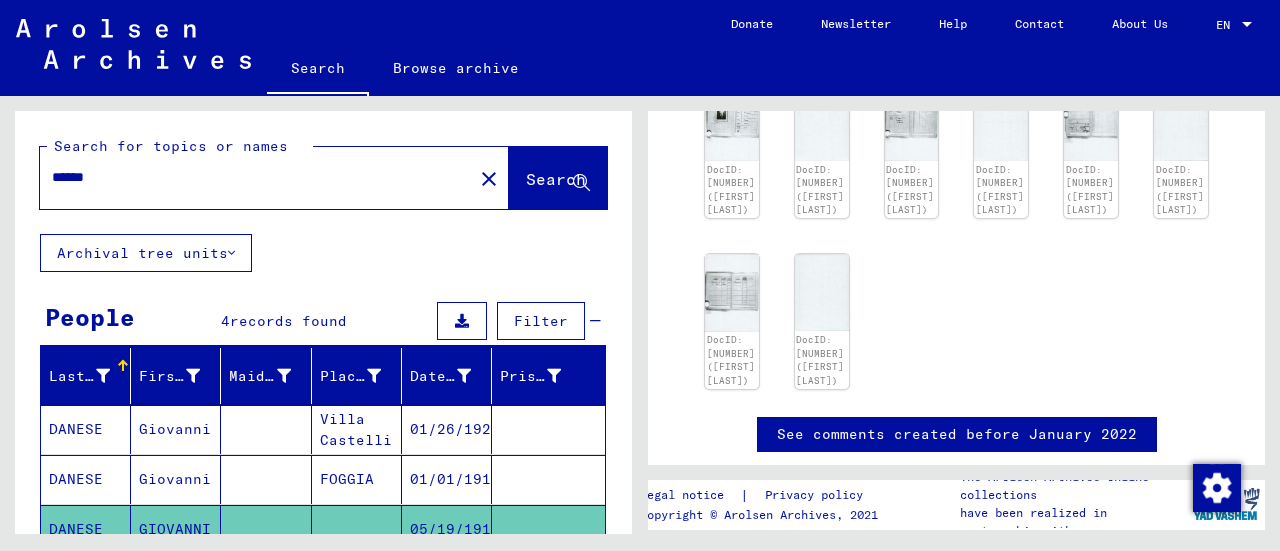 type on "******" 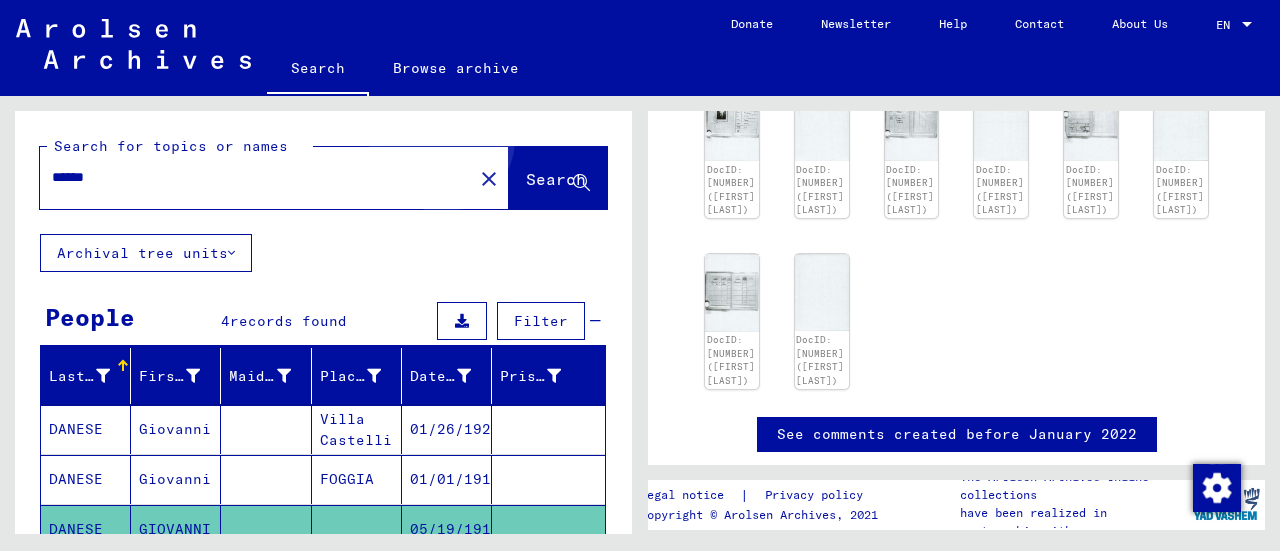 click on "Search" 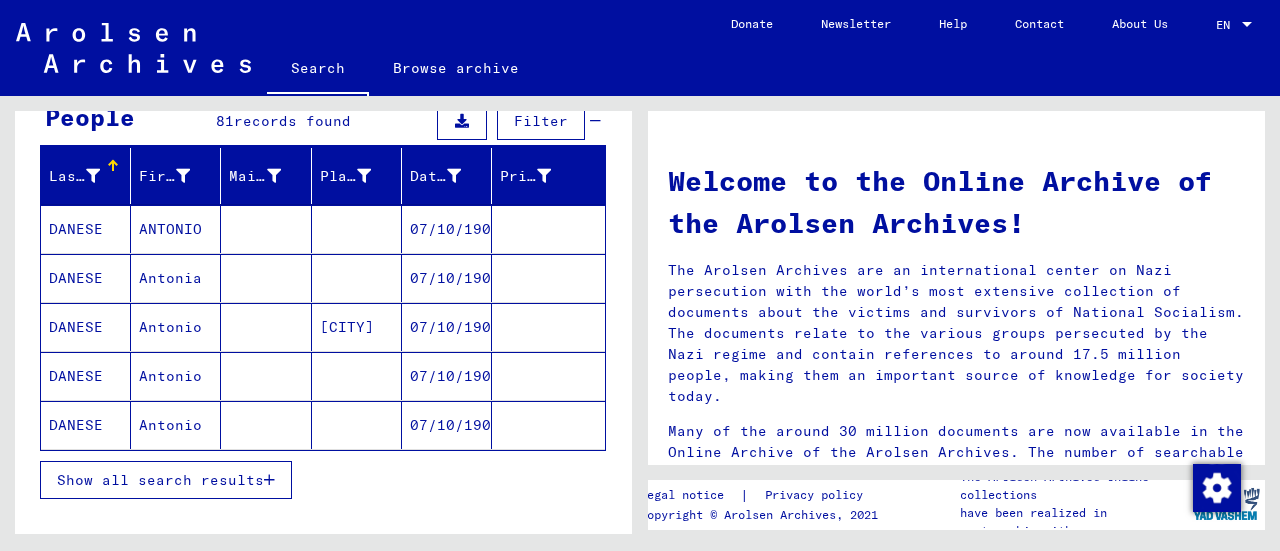 scroll, scrollTop: 300, scrollLeft: 0, axis: vertical 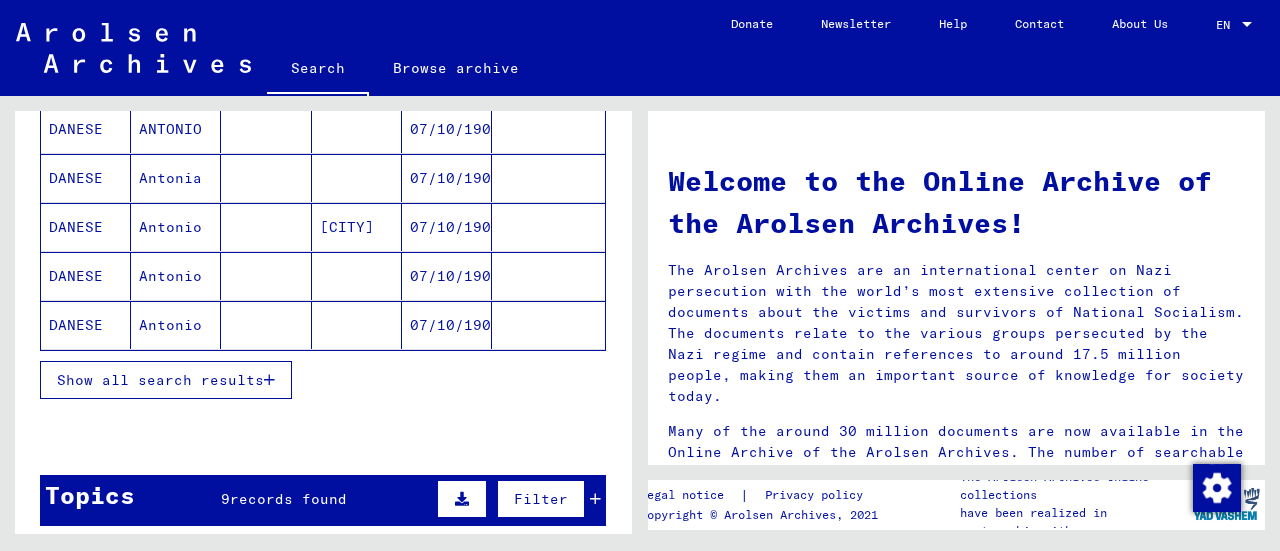 click on "Show all search results" at bounding box center [166, 380] 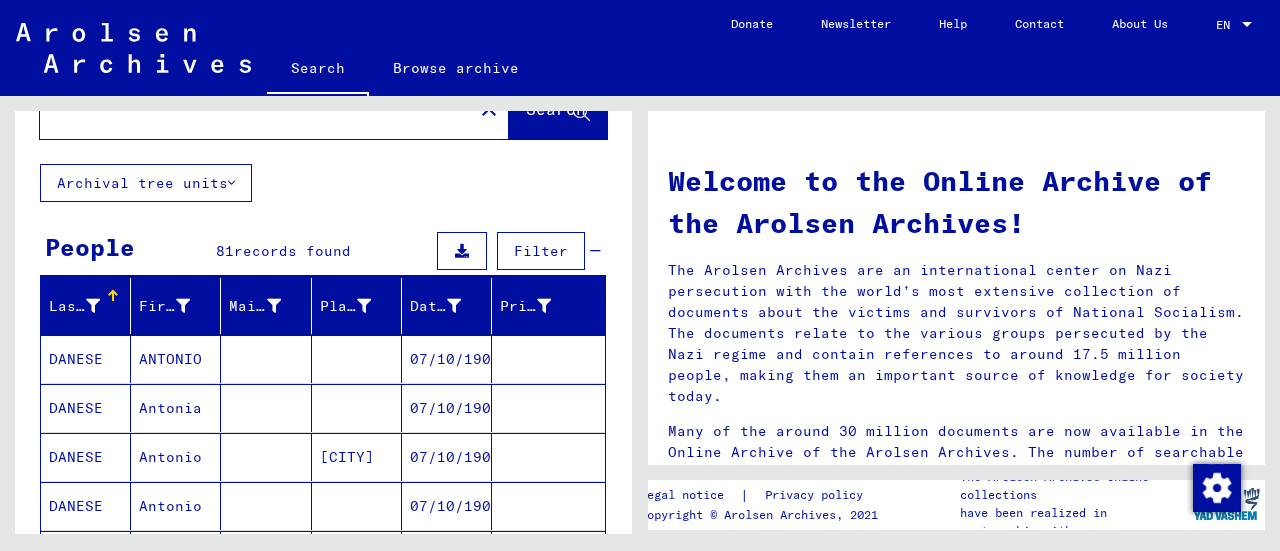 scroll, scrollTop: 0, scrollLeft: 0, axis: both 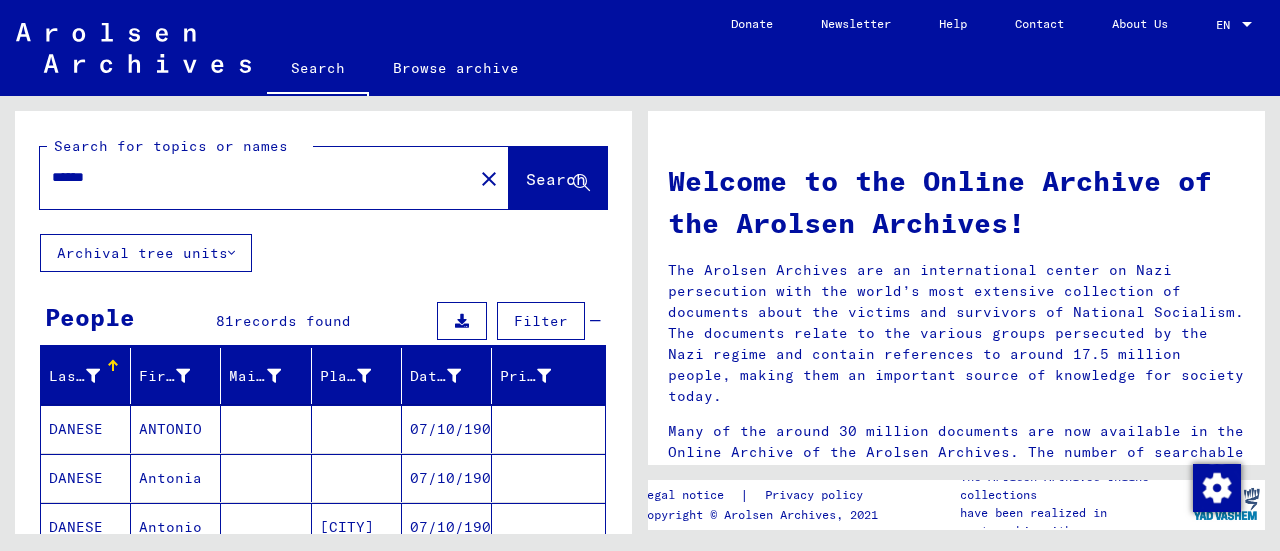click on "Filter" at bounding box center (541, 321) 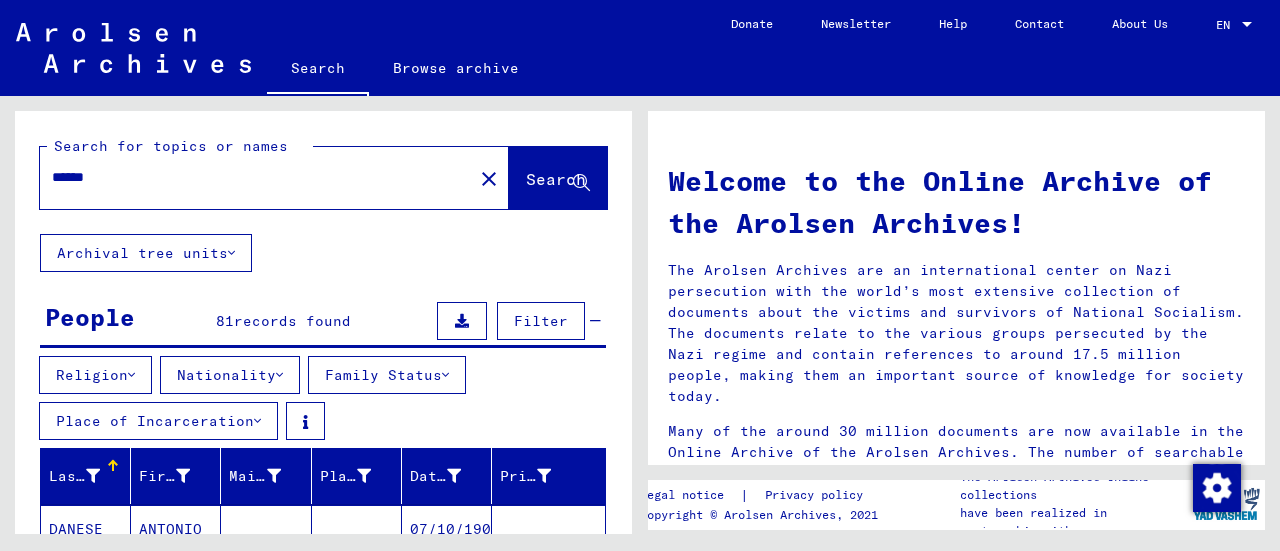 click on "Nationality" at bounding box center (230, 375) 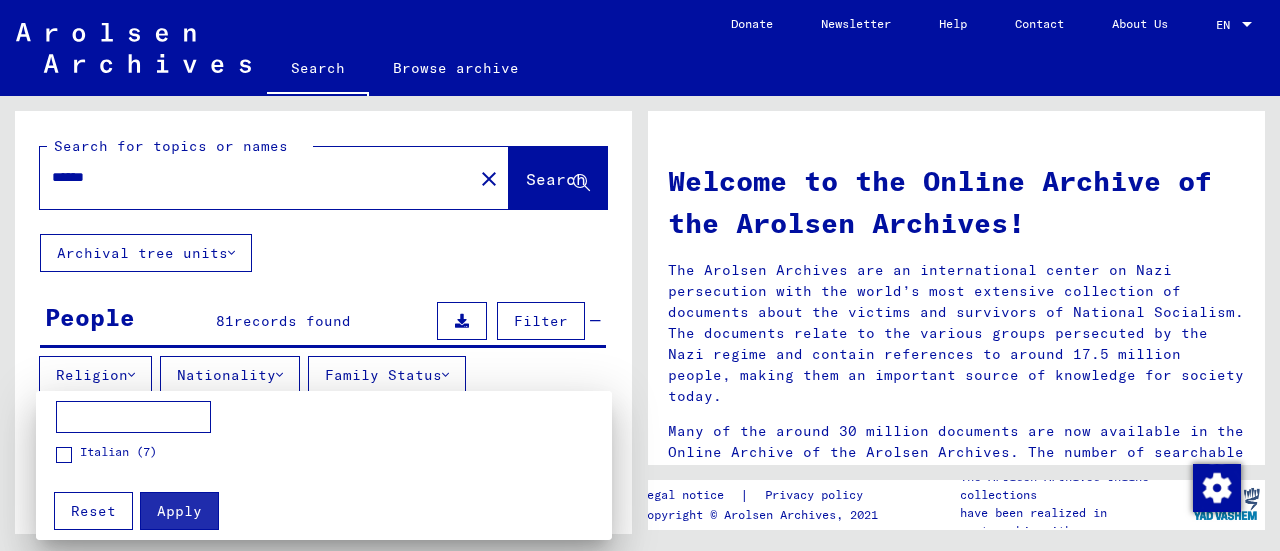 click at bounding box center [640, 275] 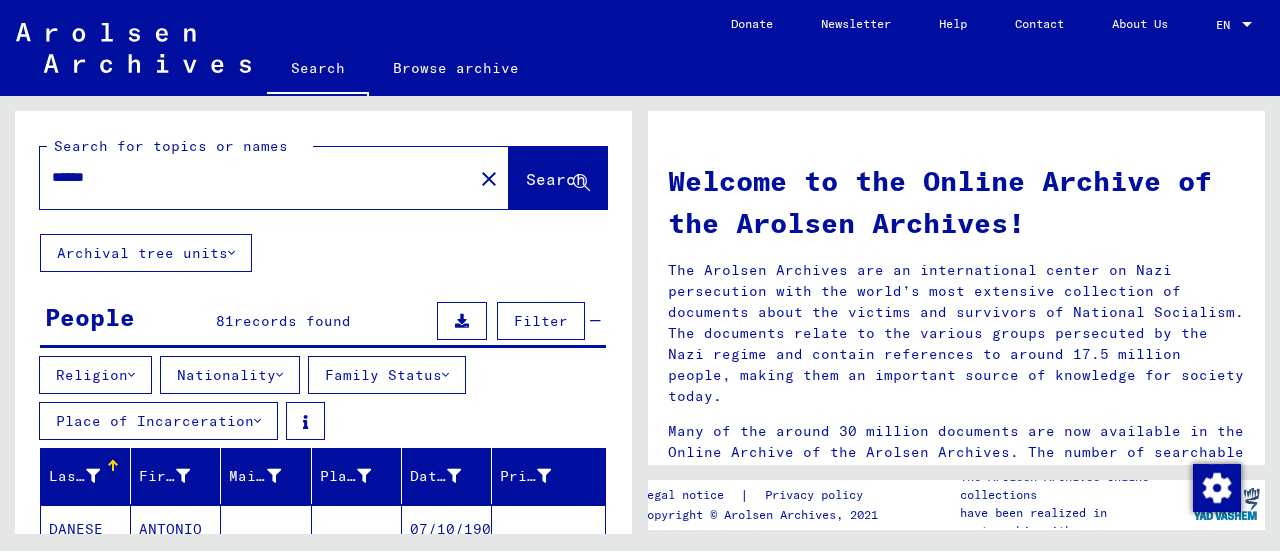 click on "Place of Incarceration" at bounding box center (158, 421) 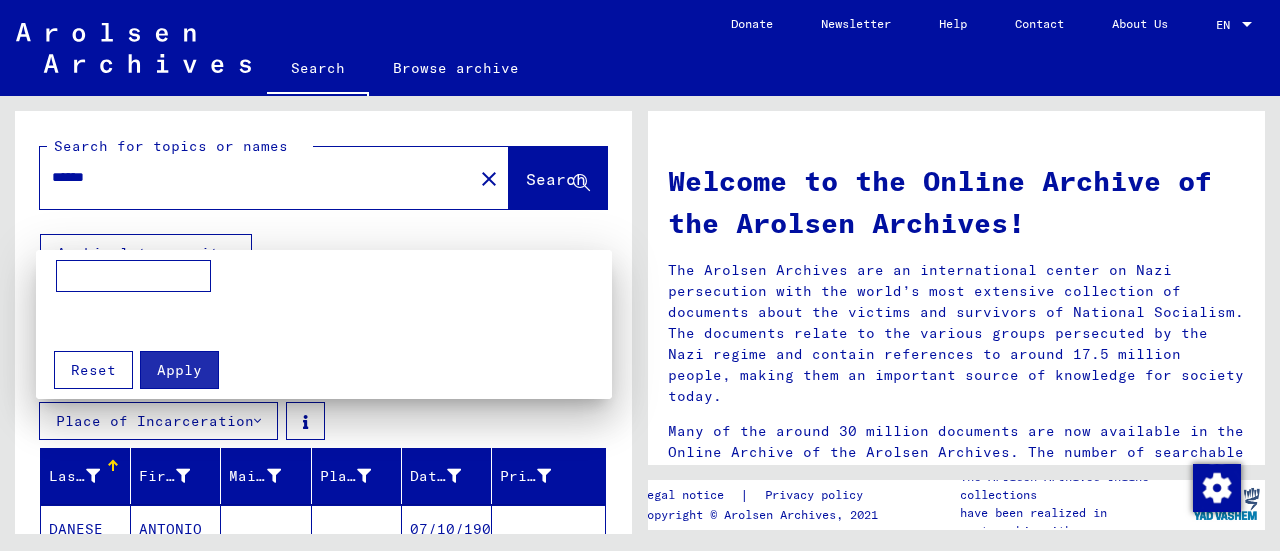 click at bounding box center [133, 276] 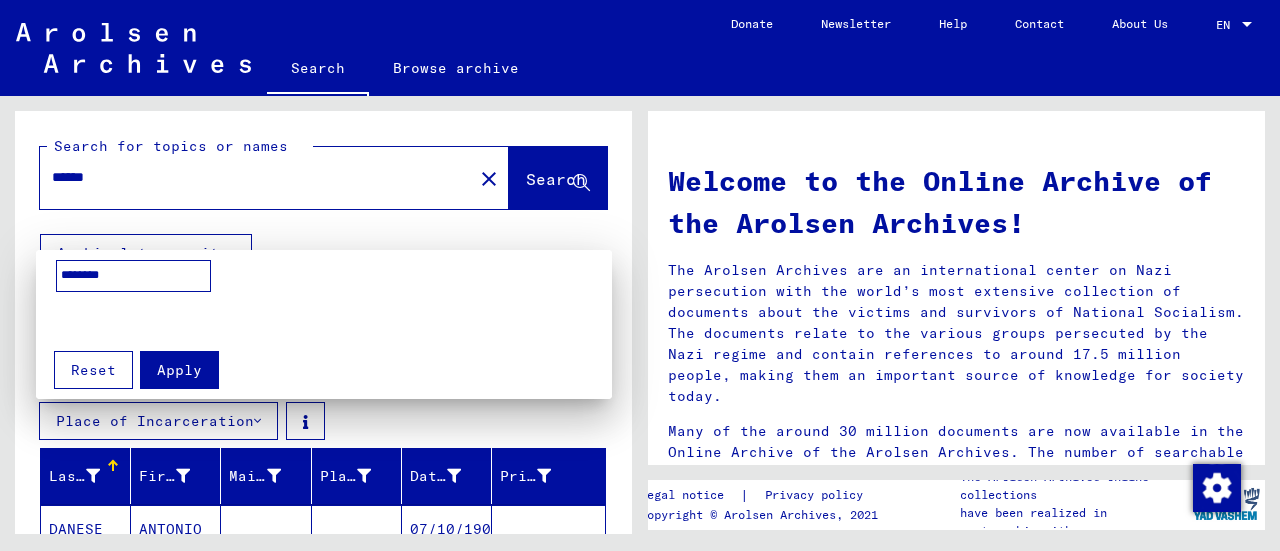 type on "********" 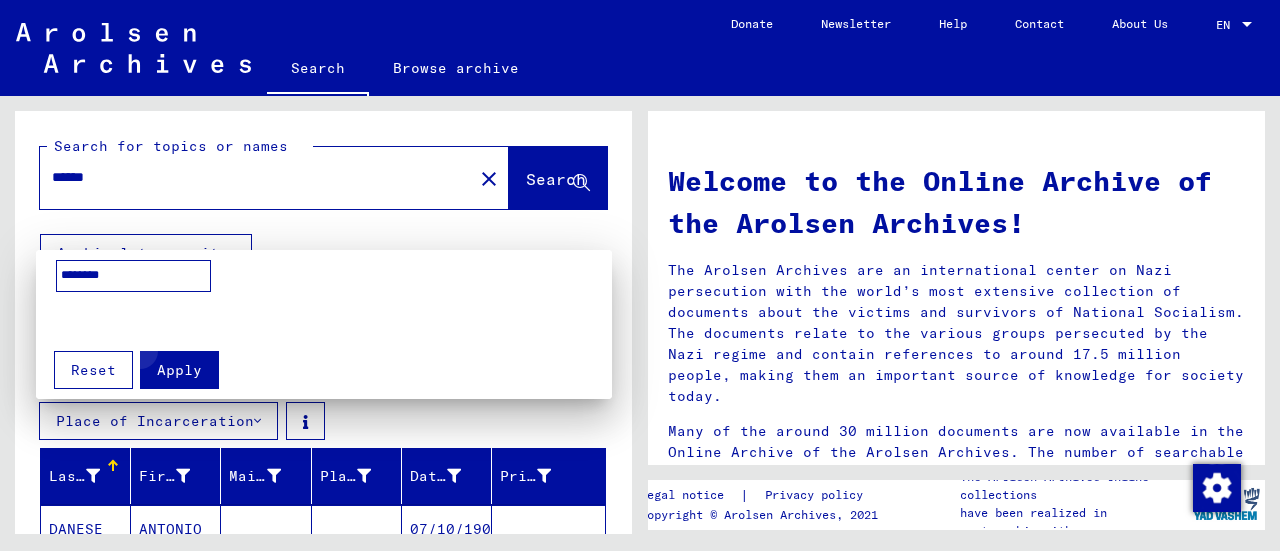 click on "Apply" at bounding box center (179, 370) 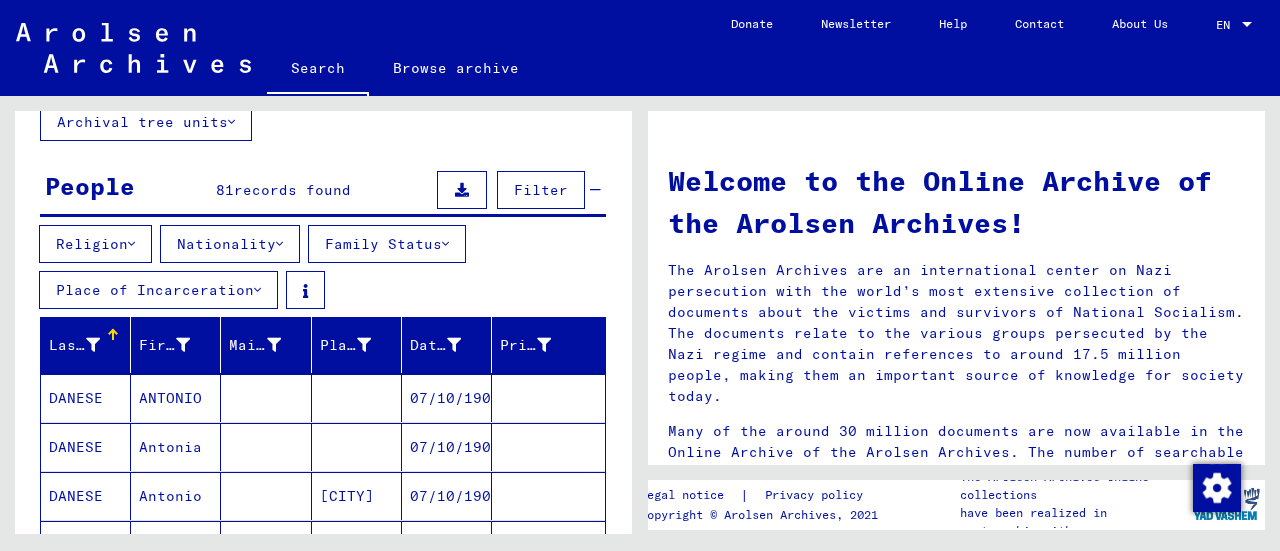 scroll, scrollTop: 100, scrollLeft: 0, axis: vertical 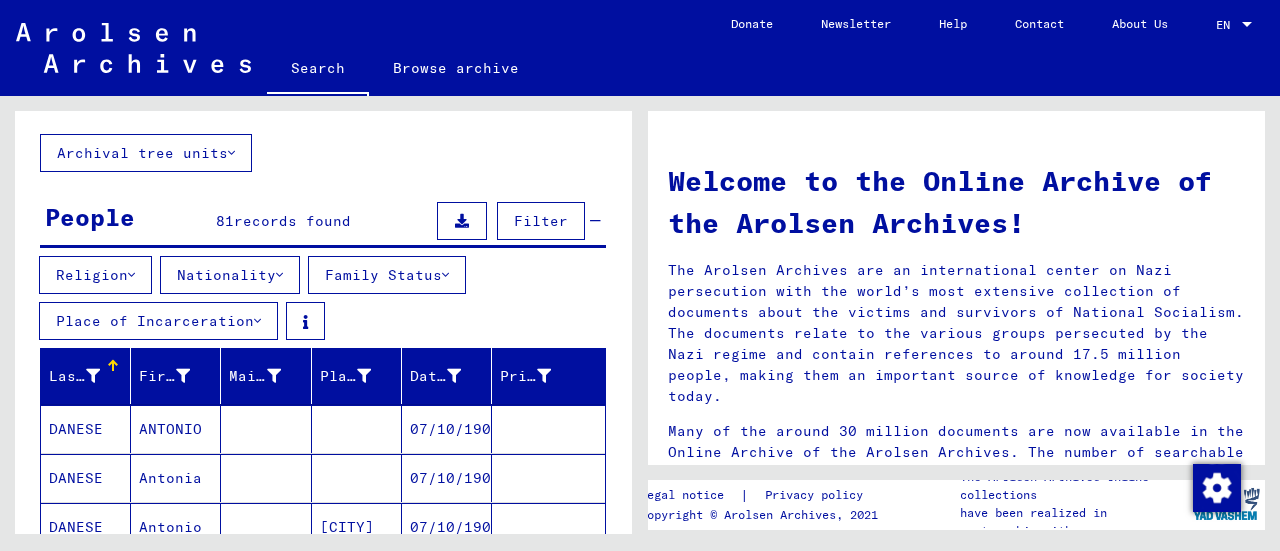 click on "Place of Incarceration" at bounding box center (158, 321) 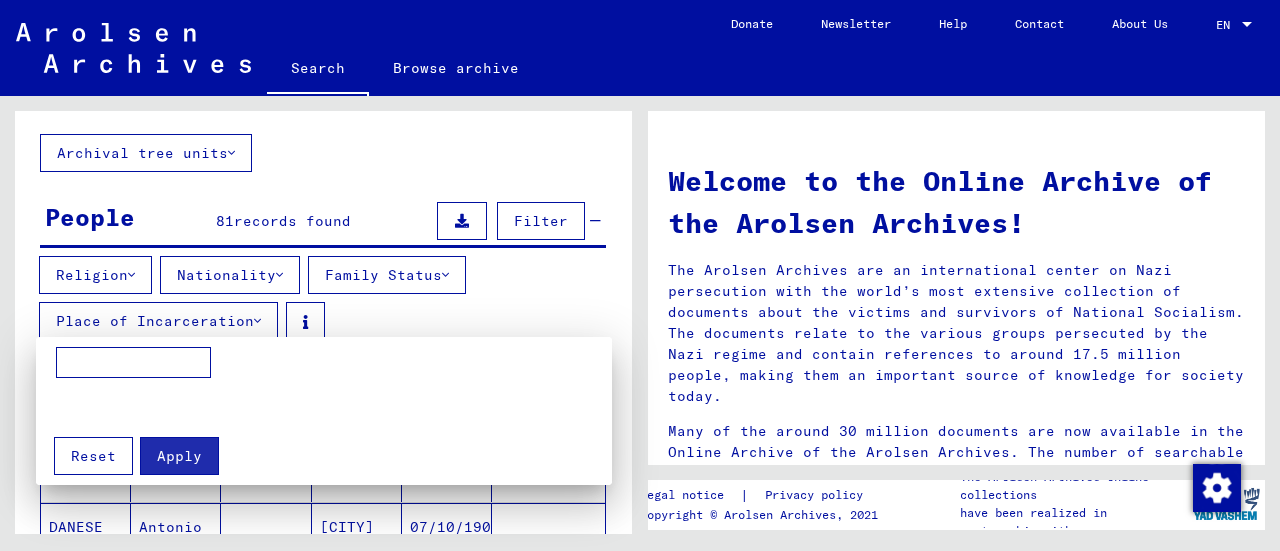 click at bounding box center (640, 275) 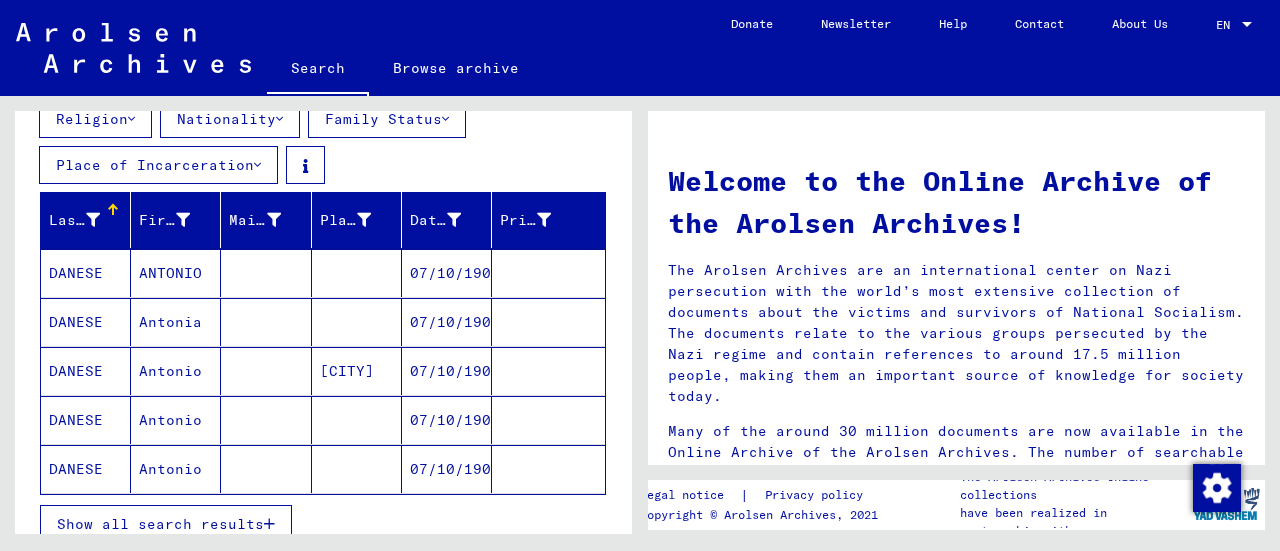 scroll, scrollTop: 300, scrollLeft: 0, axis: vertical 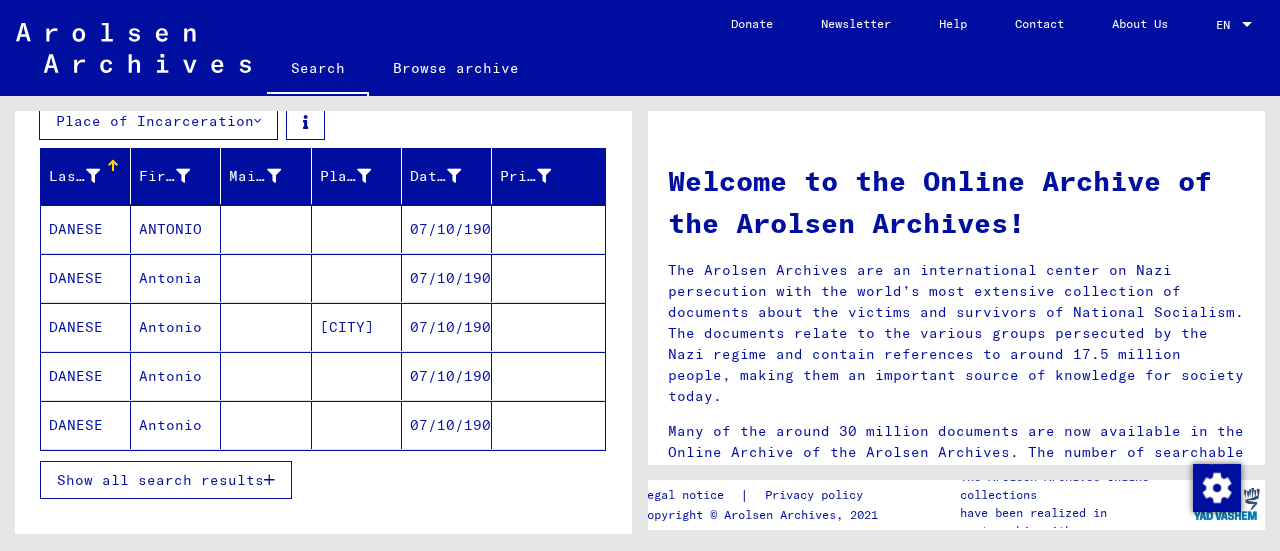 drag, startPoint x: 637, startPoint y: 255, endPoint x: 606, endPoint y: 326, distance: 77.47257 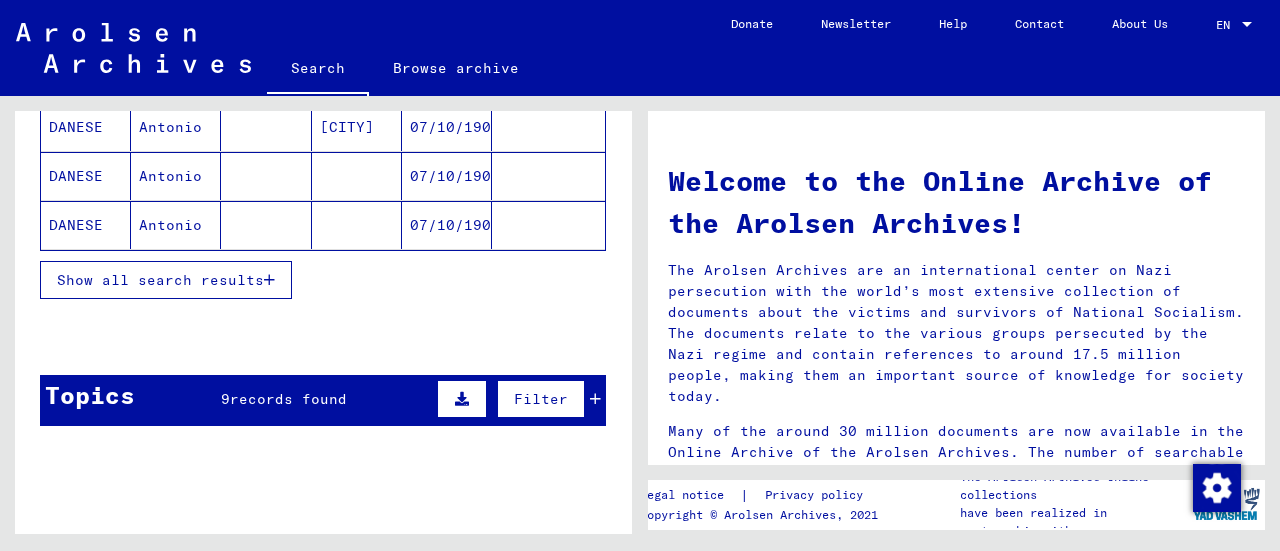 click on "Show all search results" at bounding box center [160, 280] 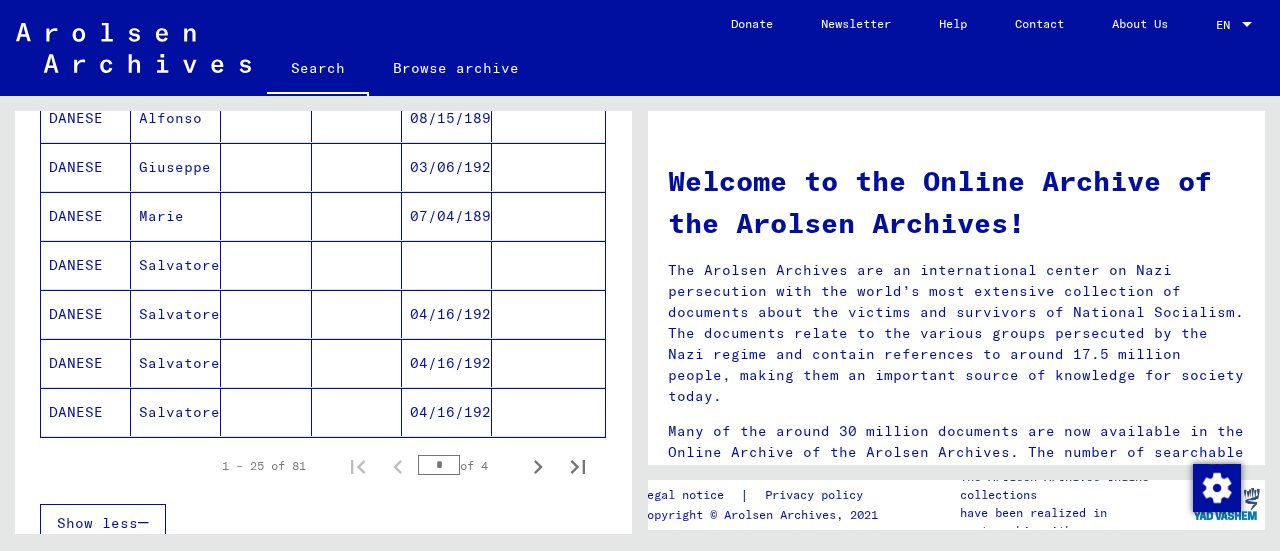 scroll, scrollTop: 1300, scrollLeft: 0, axis: vertical 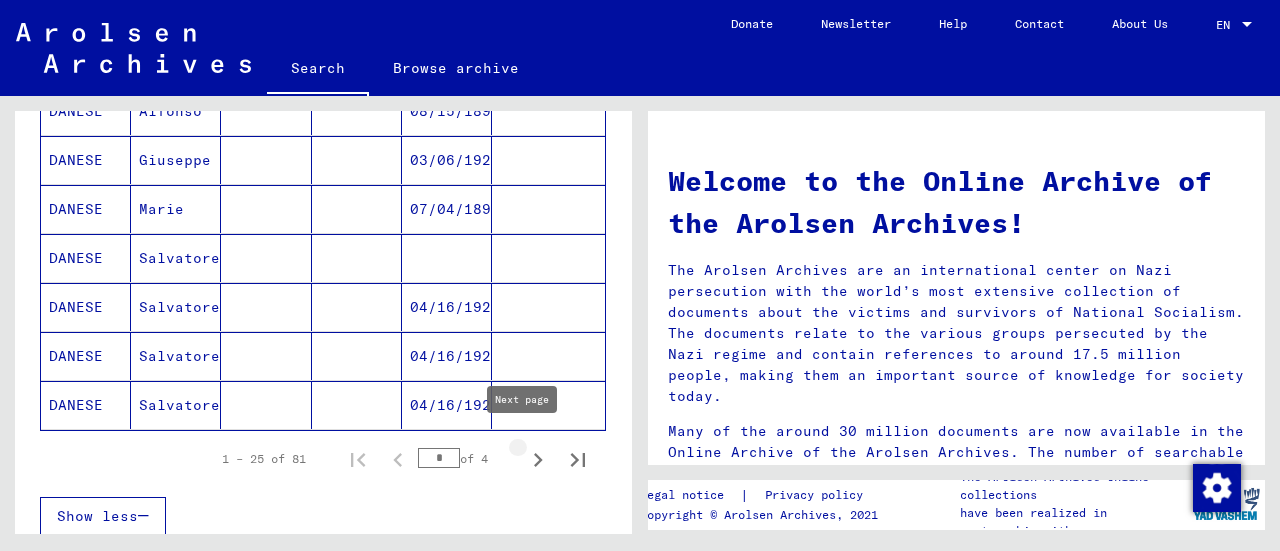 click 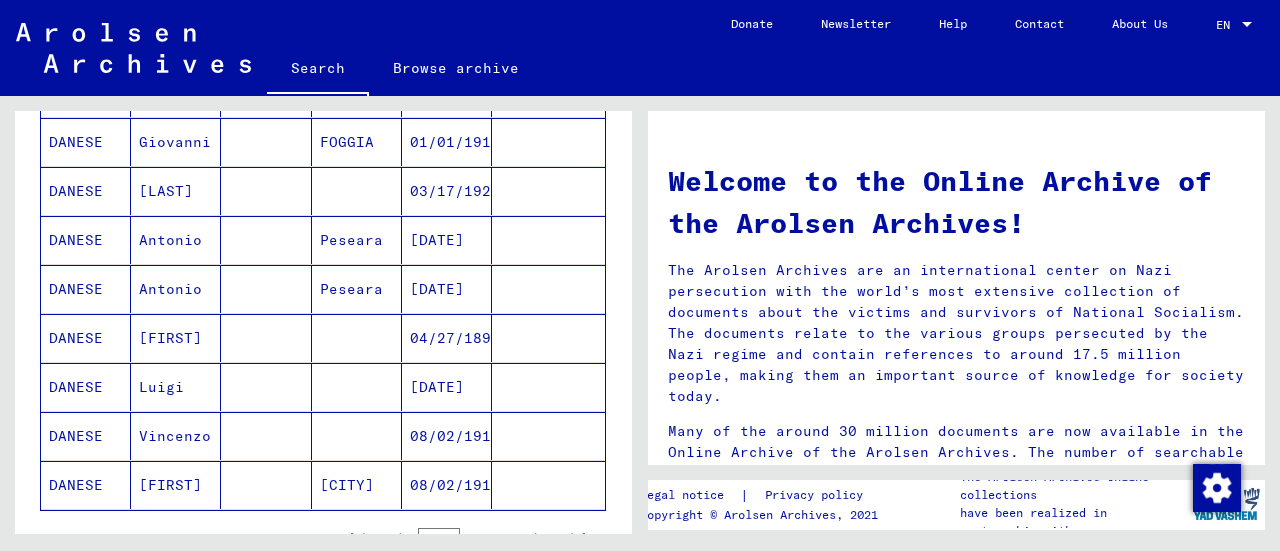 scroll, scrollTop: 1300, scrollLeft: 0, axis: vertical 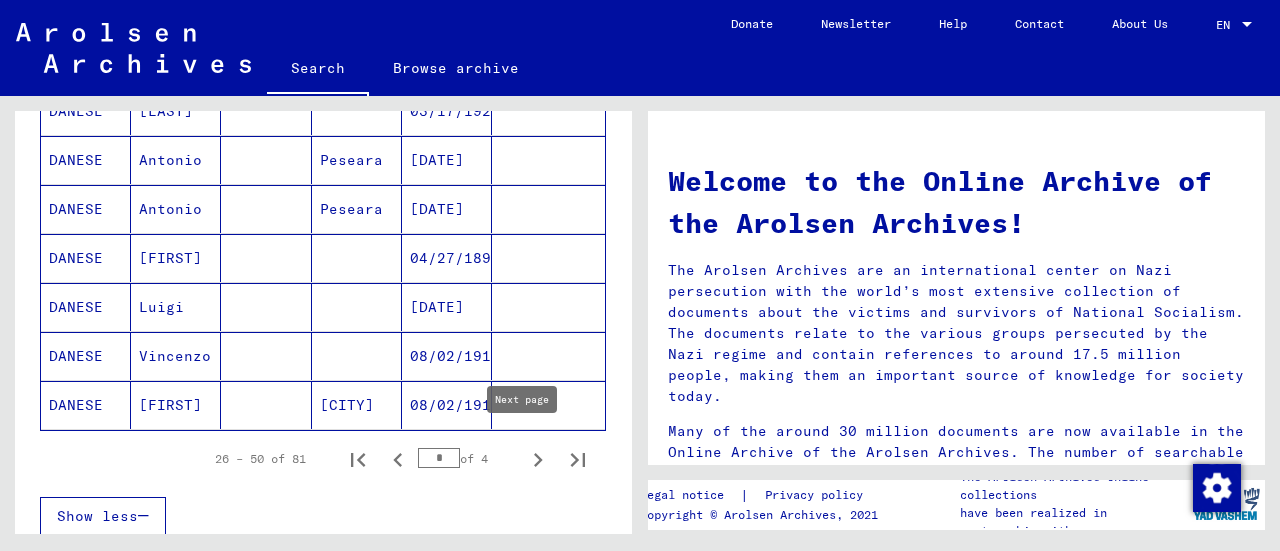 click 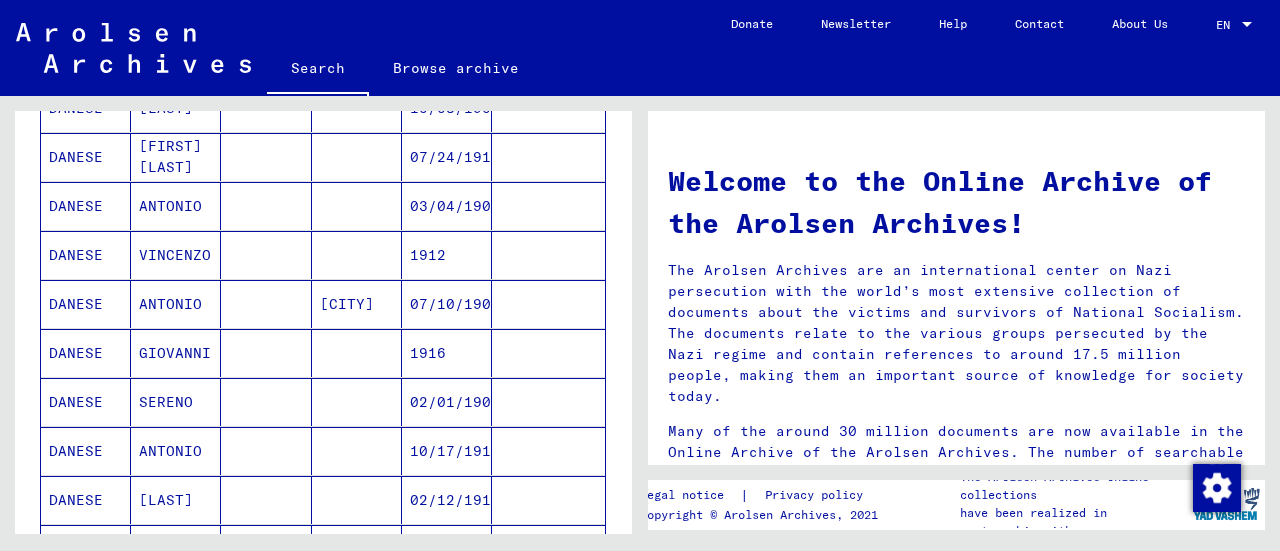 scroll, scrollTop: 1100, scrollLeft: 0, axis: vertical 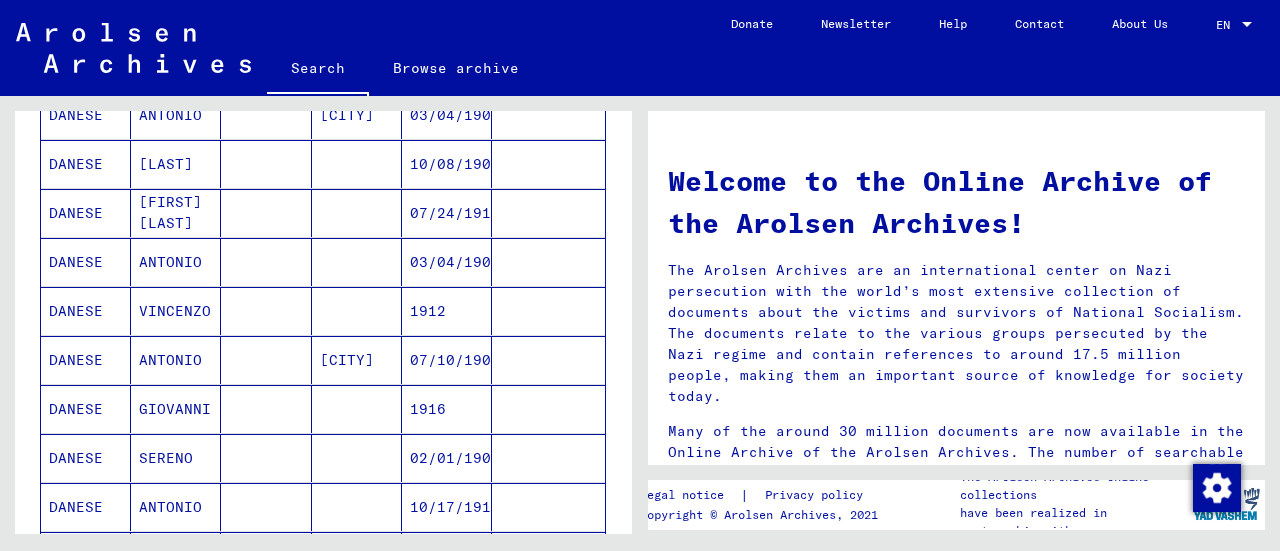 click on "1916" at bounding box center [447, 458] 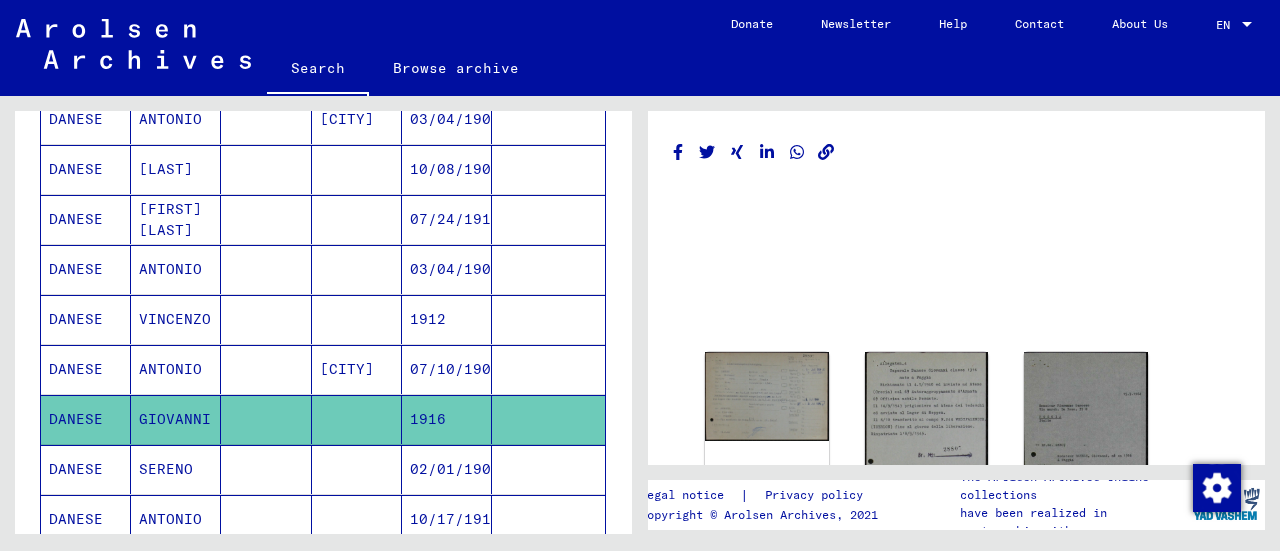 scroll, scrollTop: 0, scrollLeft: 0, axis: both 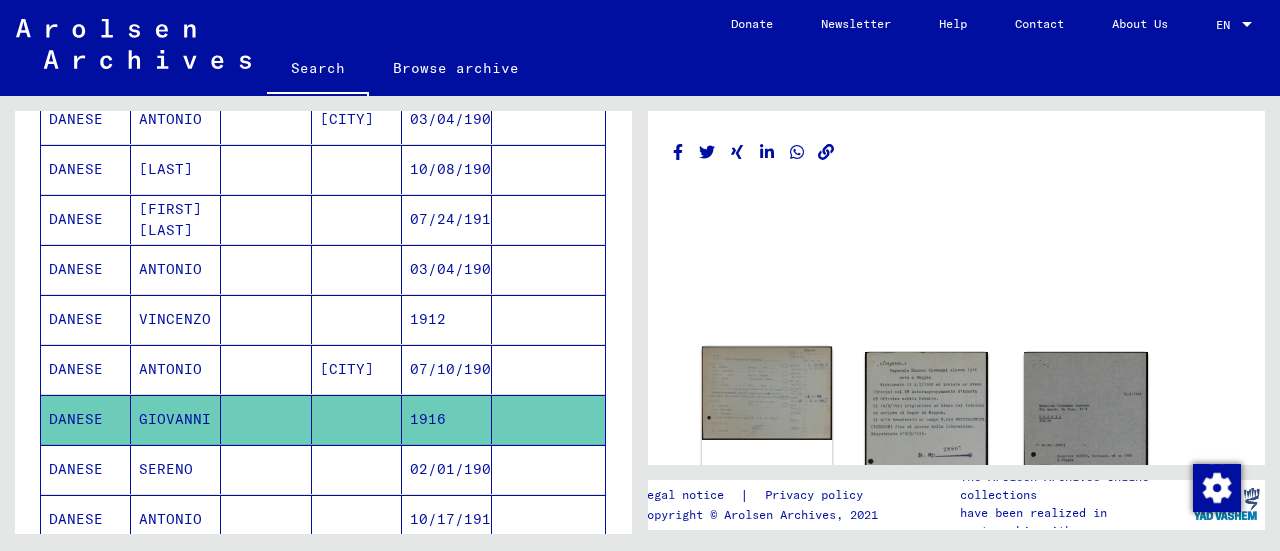 click 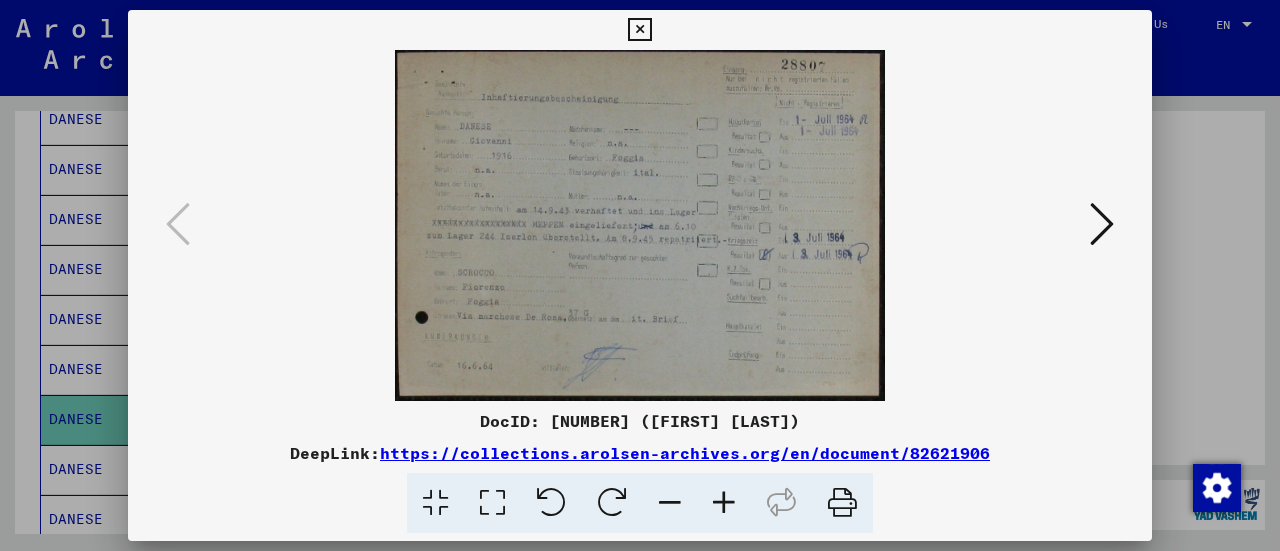 click at bounding box center (639, 30) 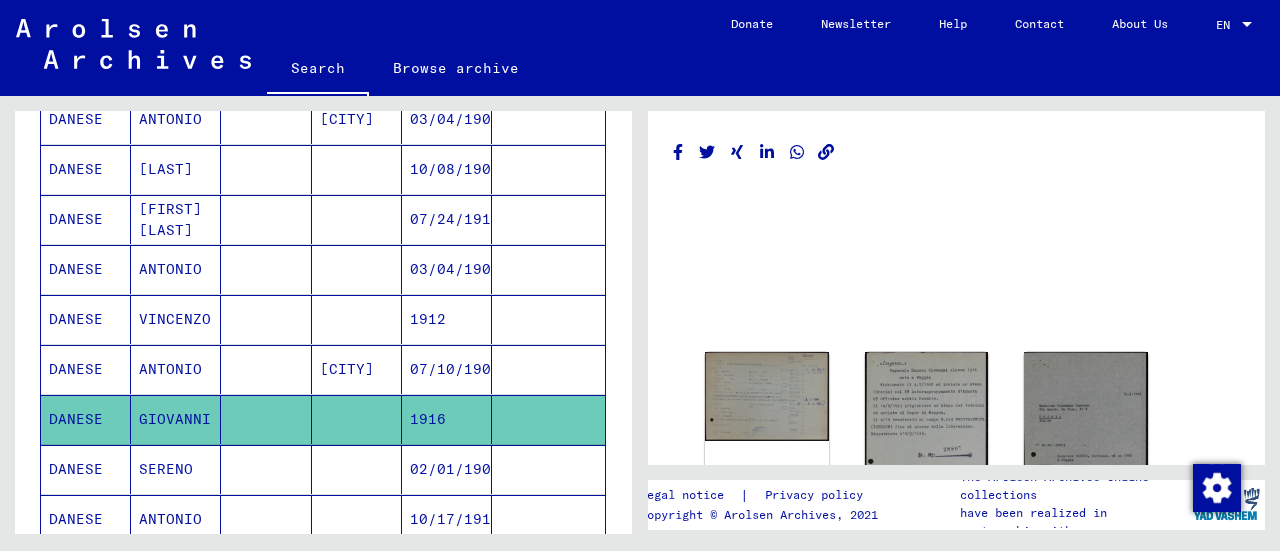 scroll, scrollTop: 200, scrollLeft: 0, axis: vertical 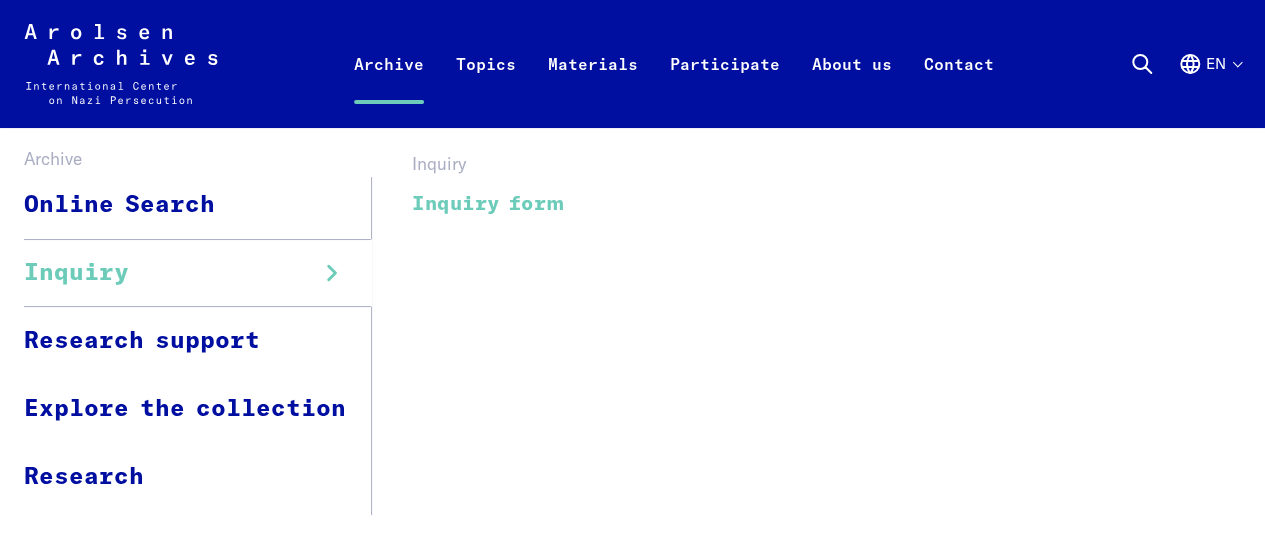 click on "Inquiry form" at bounding box center (488, 203) 